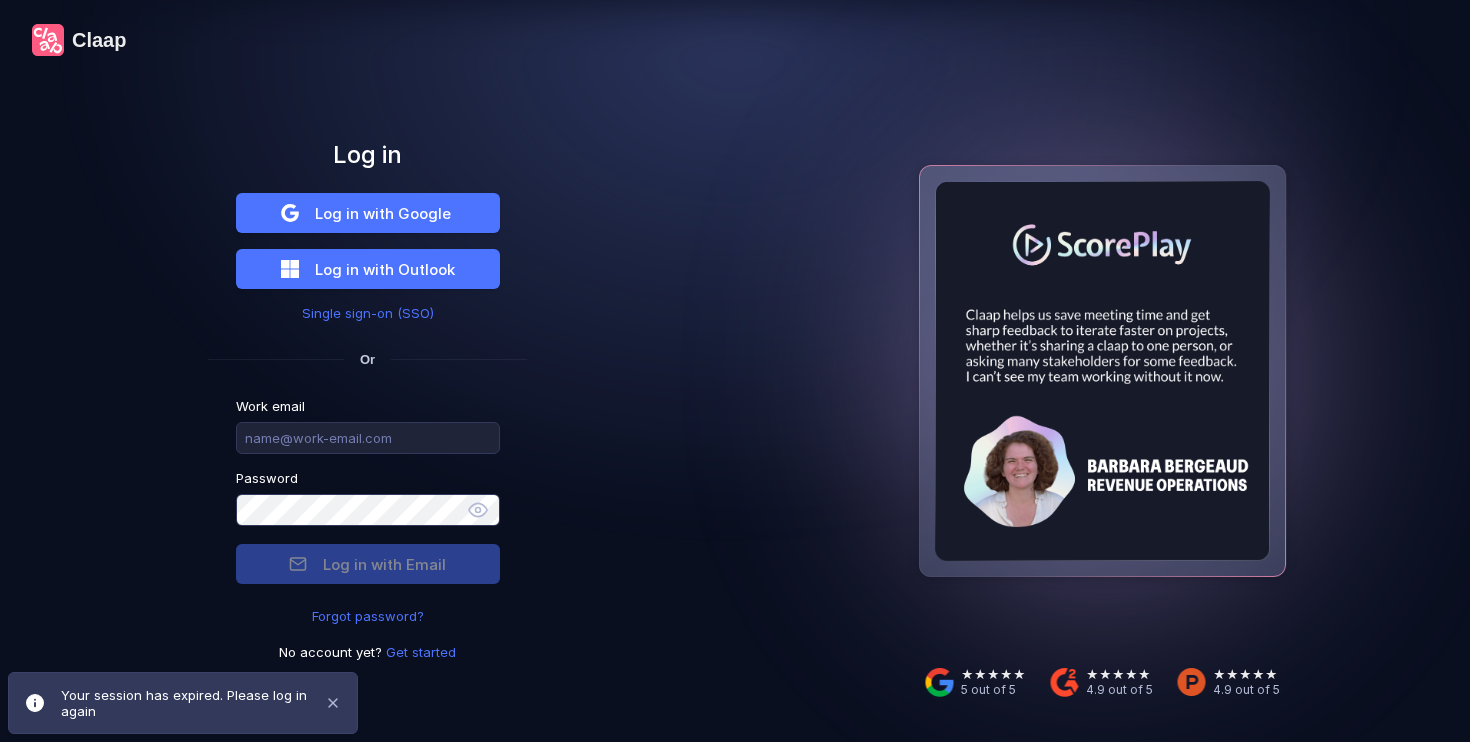 scroll, scrollTop: 0, scrollLeft: 0, axis: both 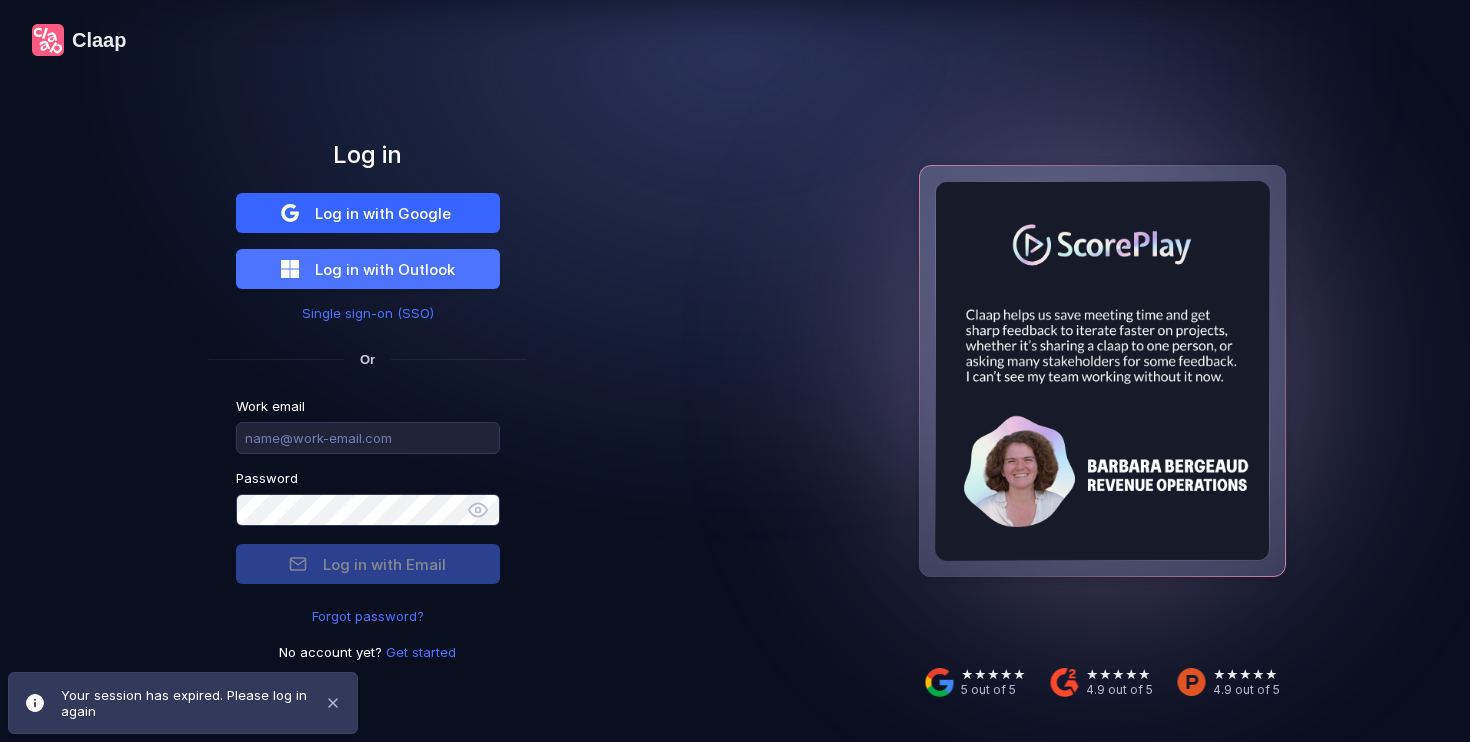 click on "Log in with Google" at bounding box center [383, 213] 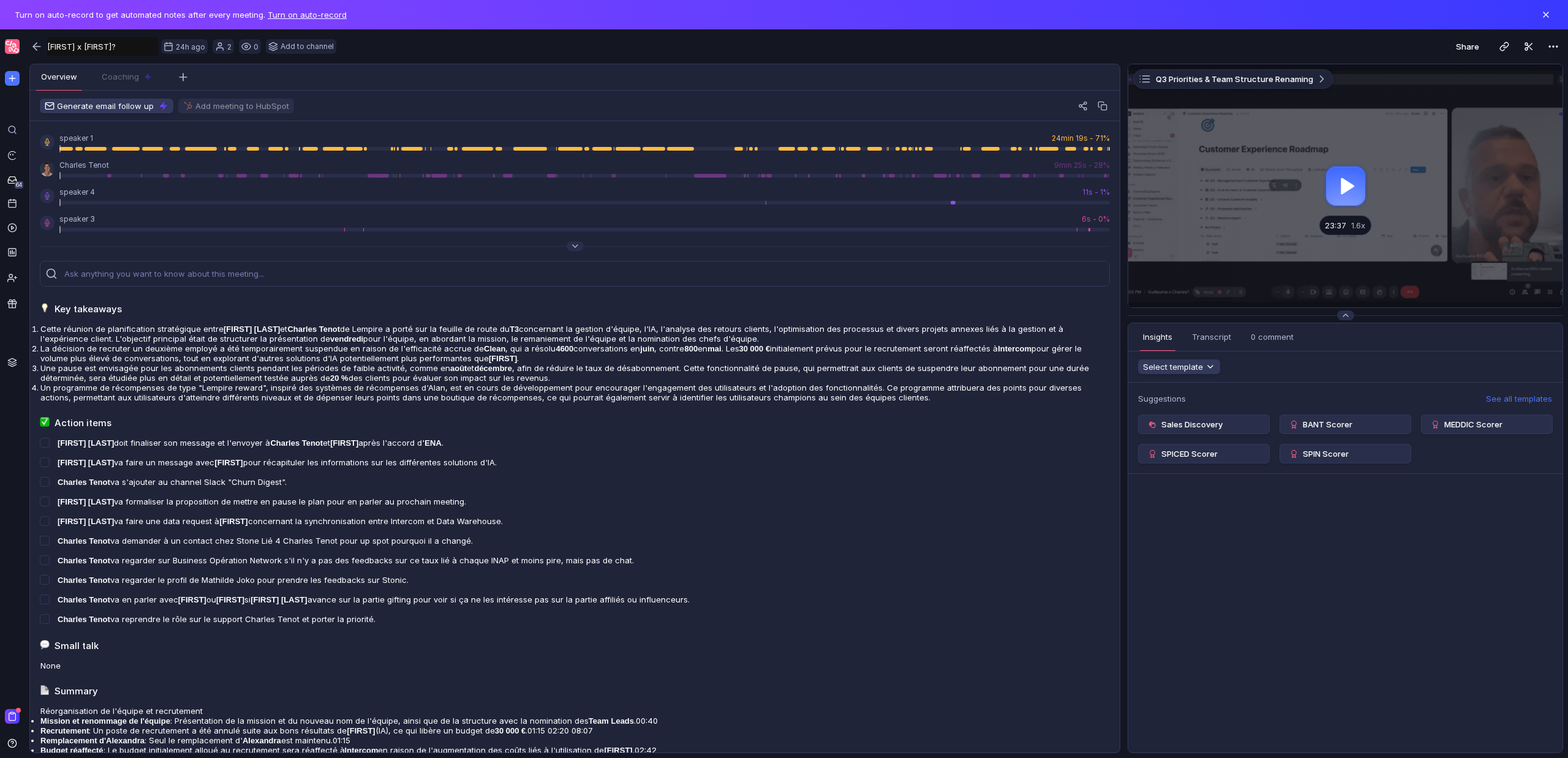 scroll, scrollTop: 0, scrollLeft: 0, axis: both 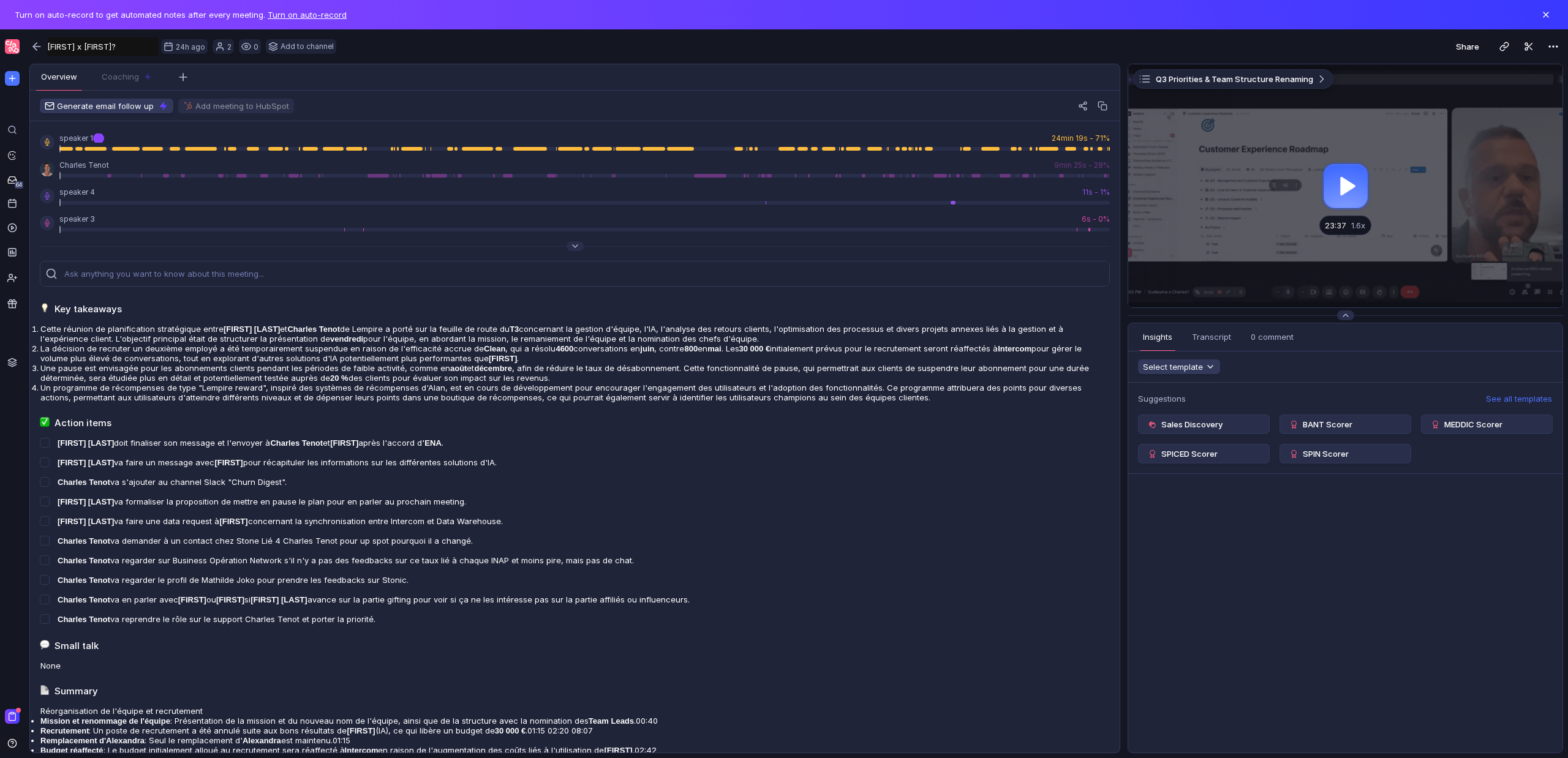 click at bounding box center [1345, 186] 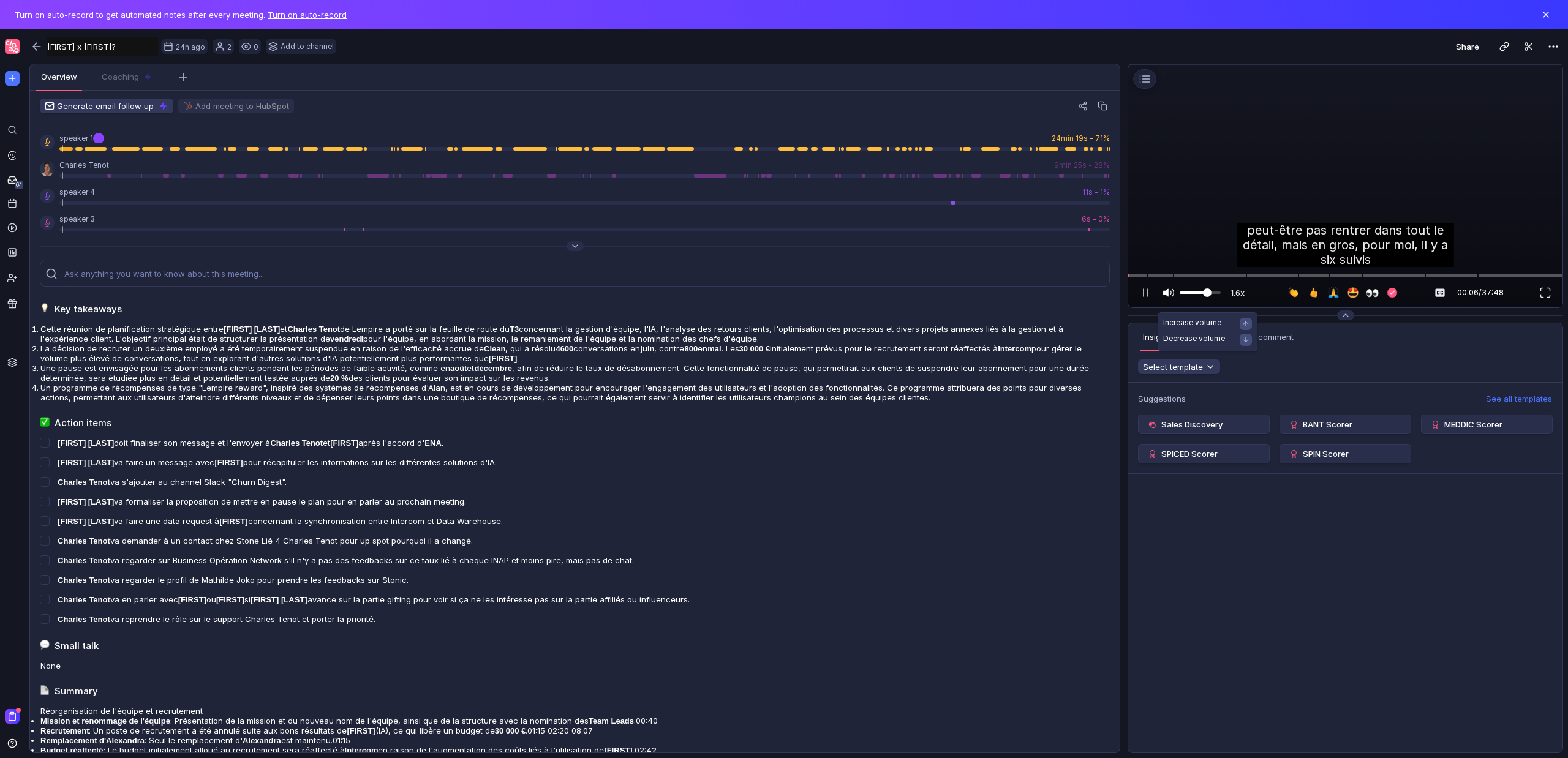 click at bounding box center (1207, 293) 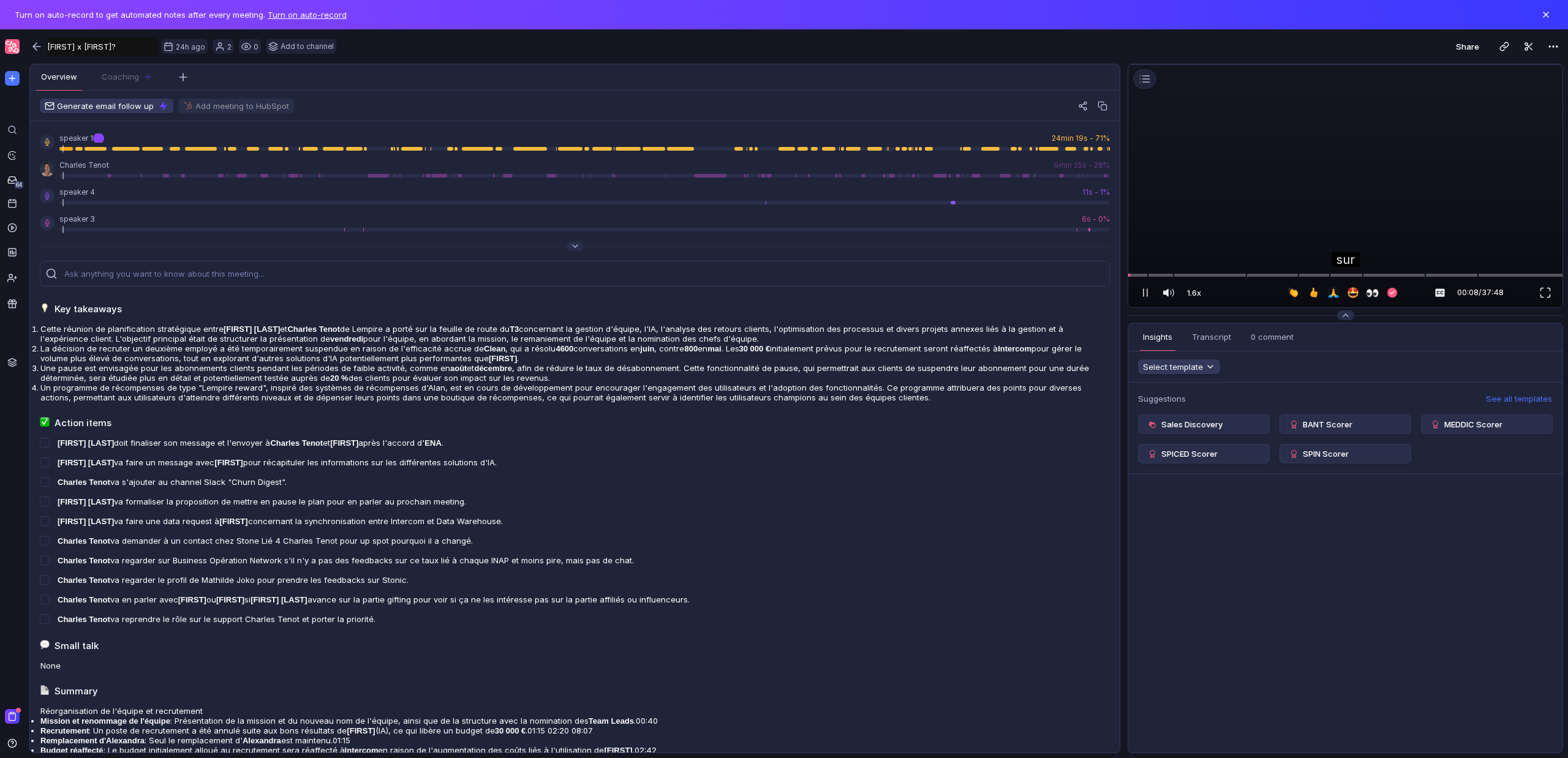 click at bounding box center [1545, 293] 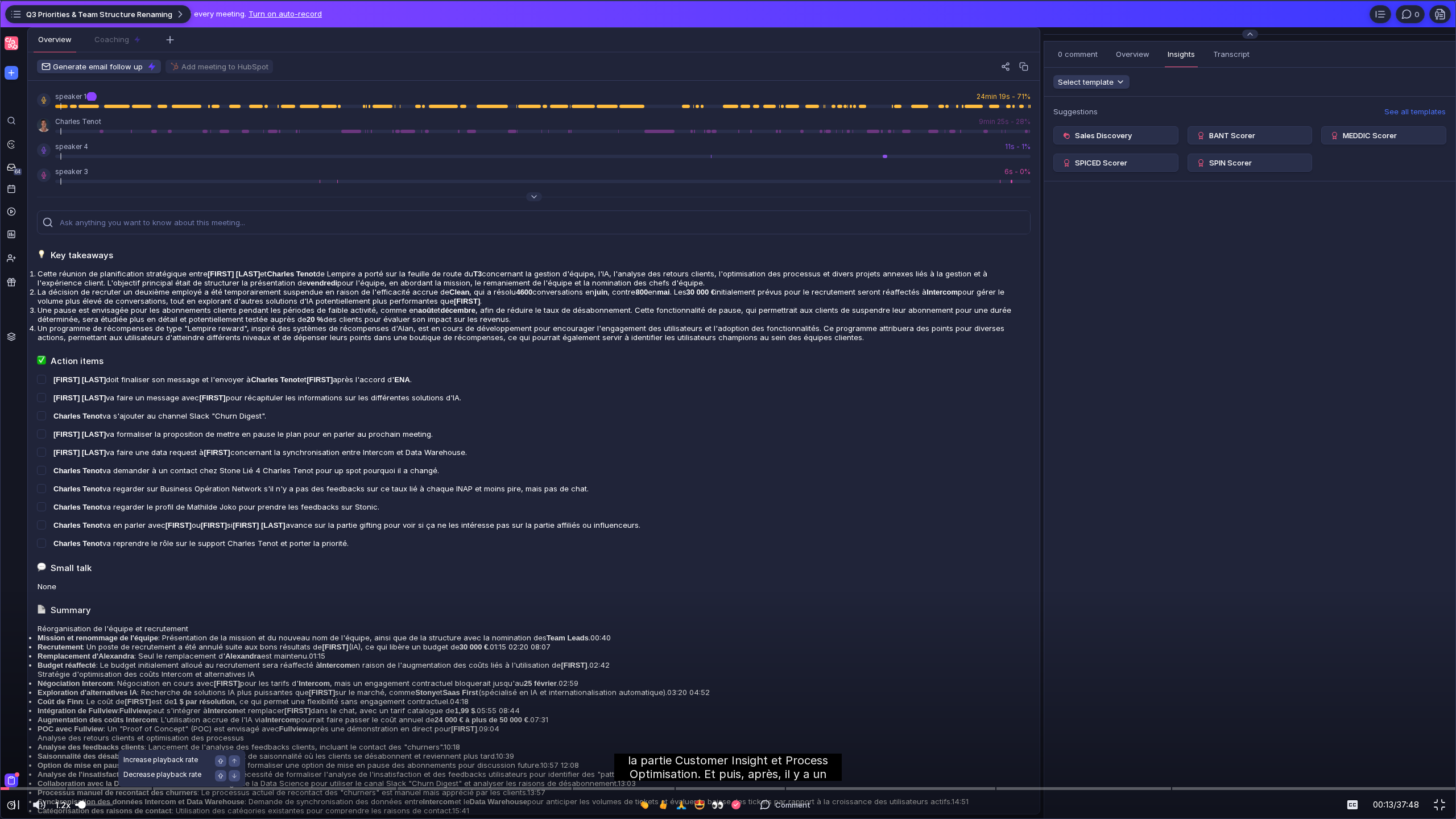 click at bounding box center [82, 805] 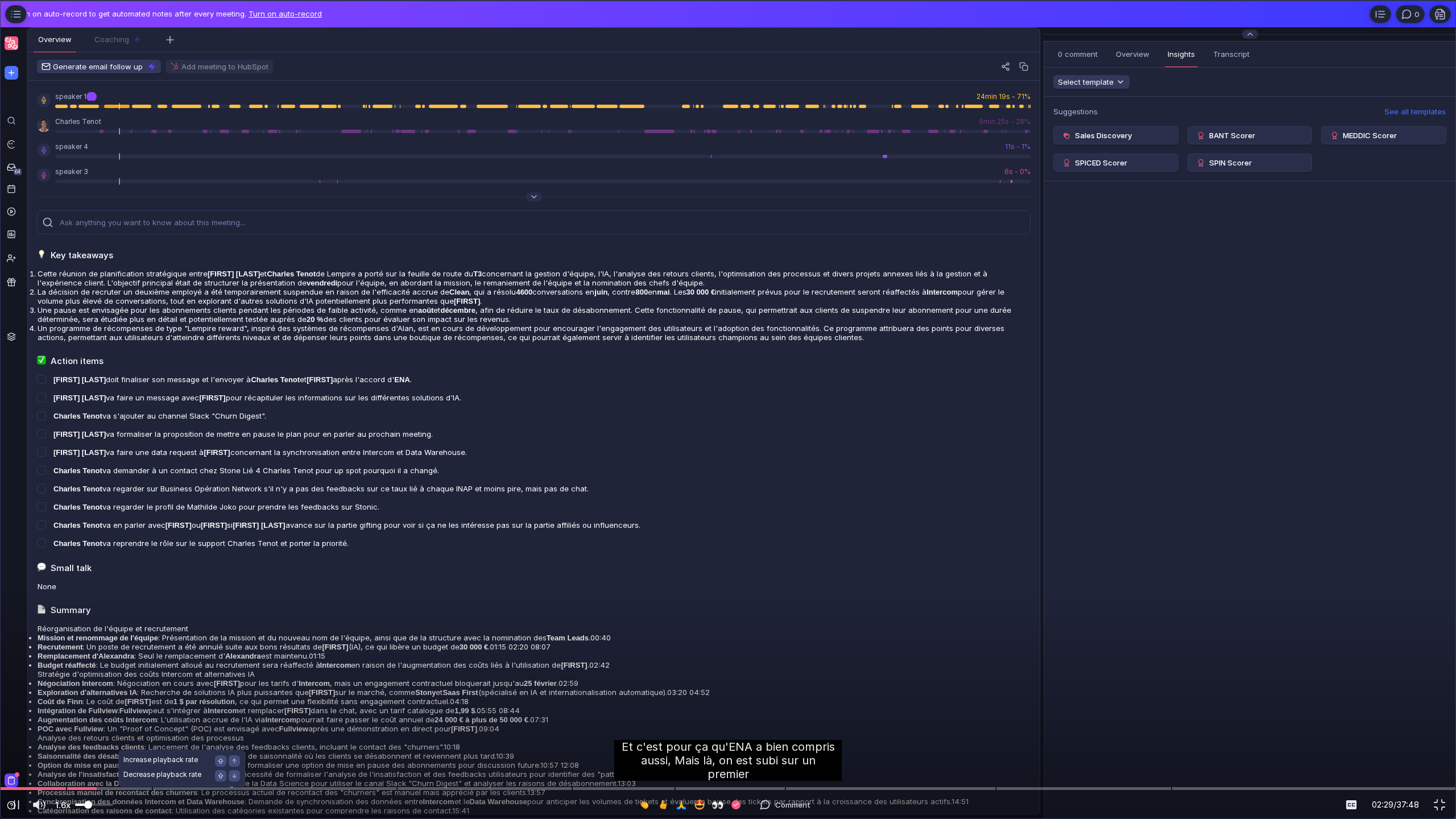 click at bounding box center [88, 805] 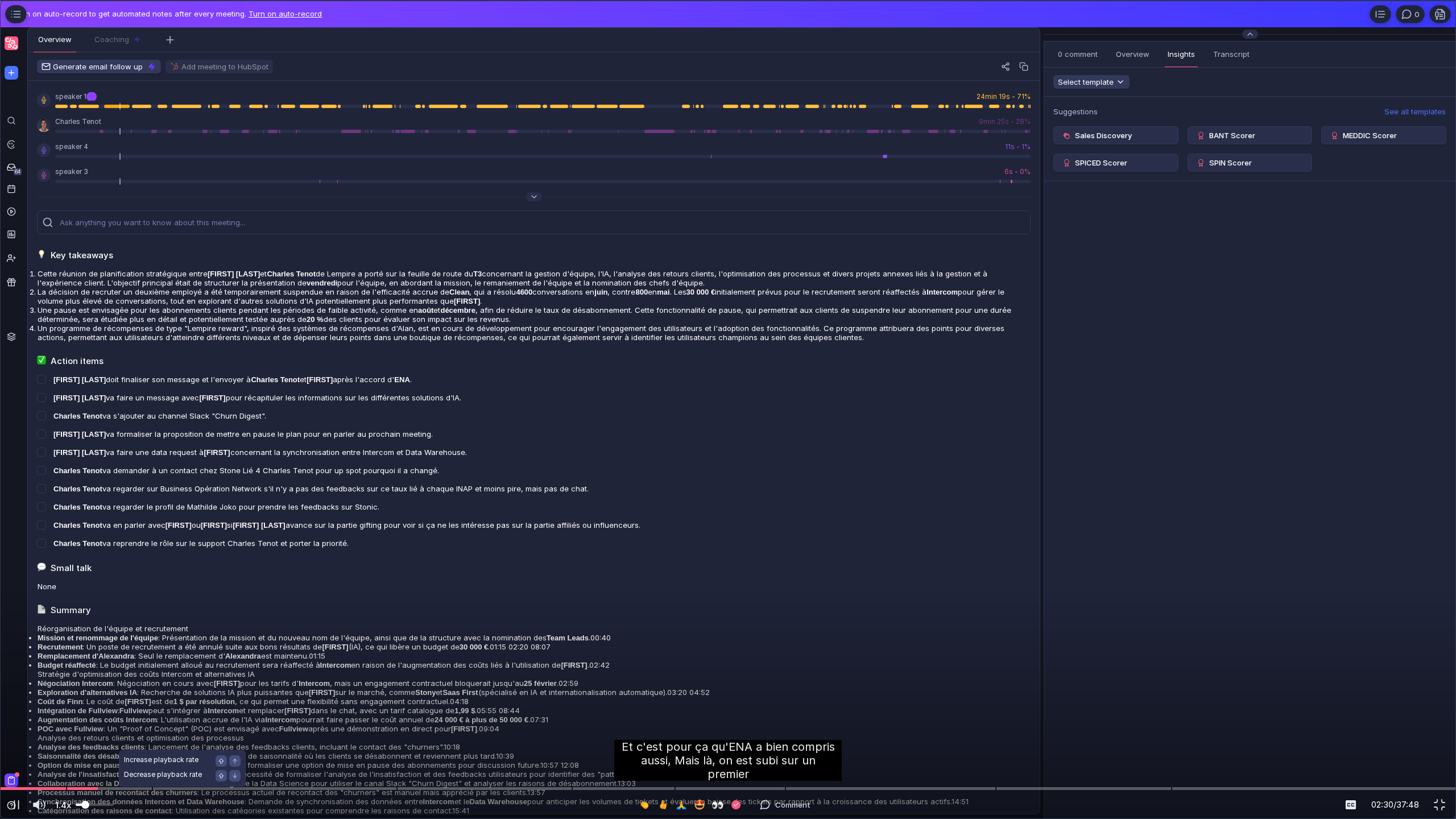 click at bounding box center [85, 805] 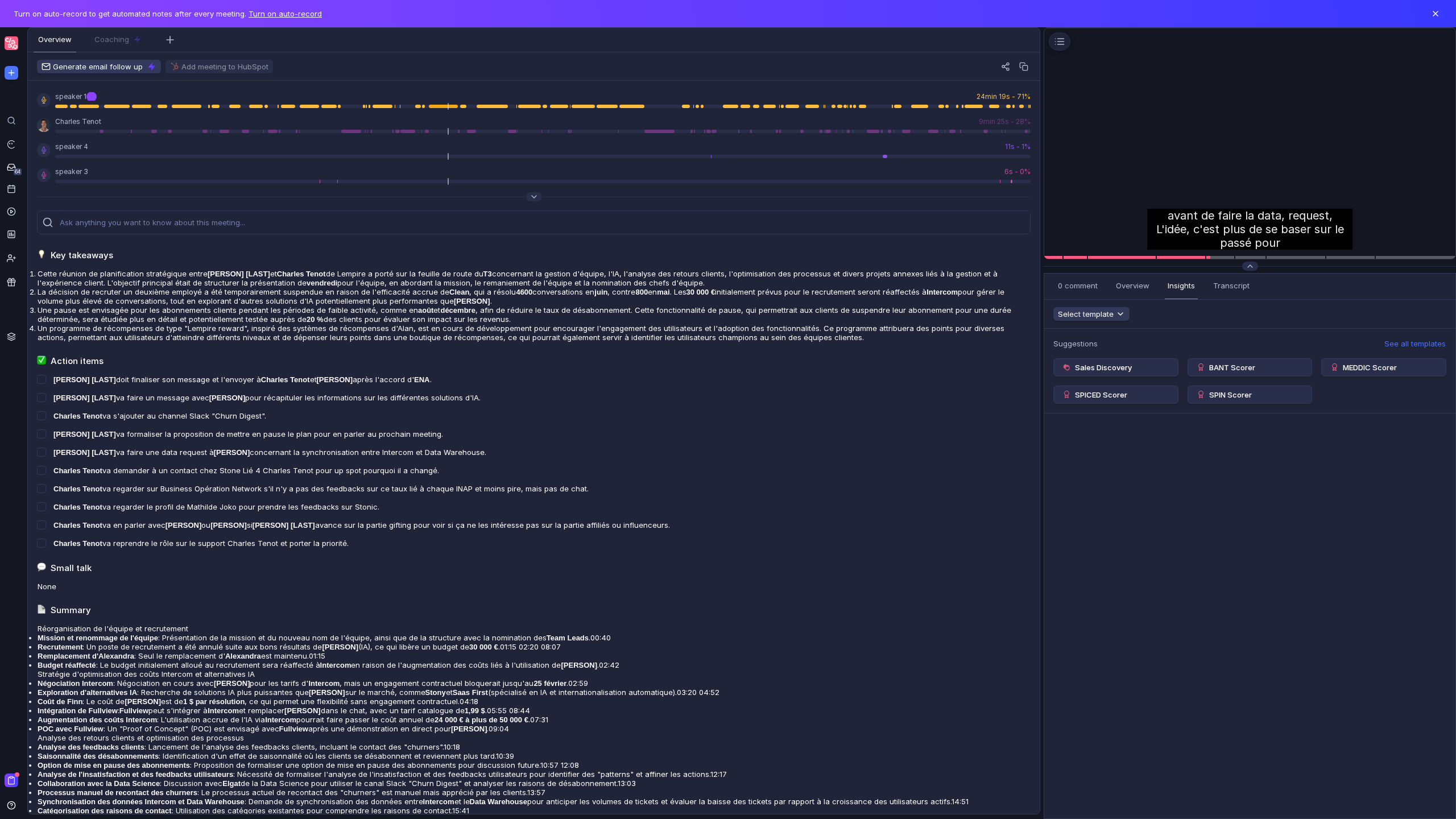 scroll, scrollTop: 0, scrollLeft: 0, axis: both 